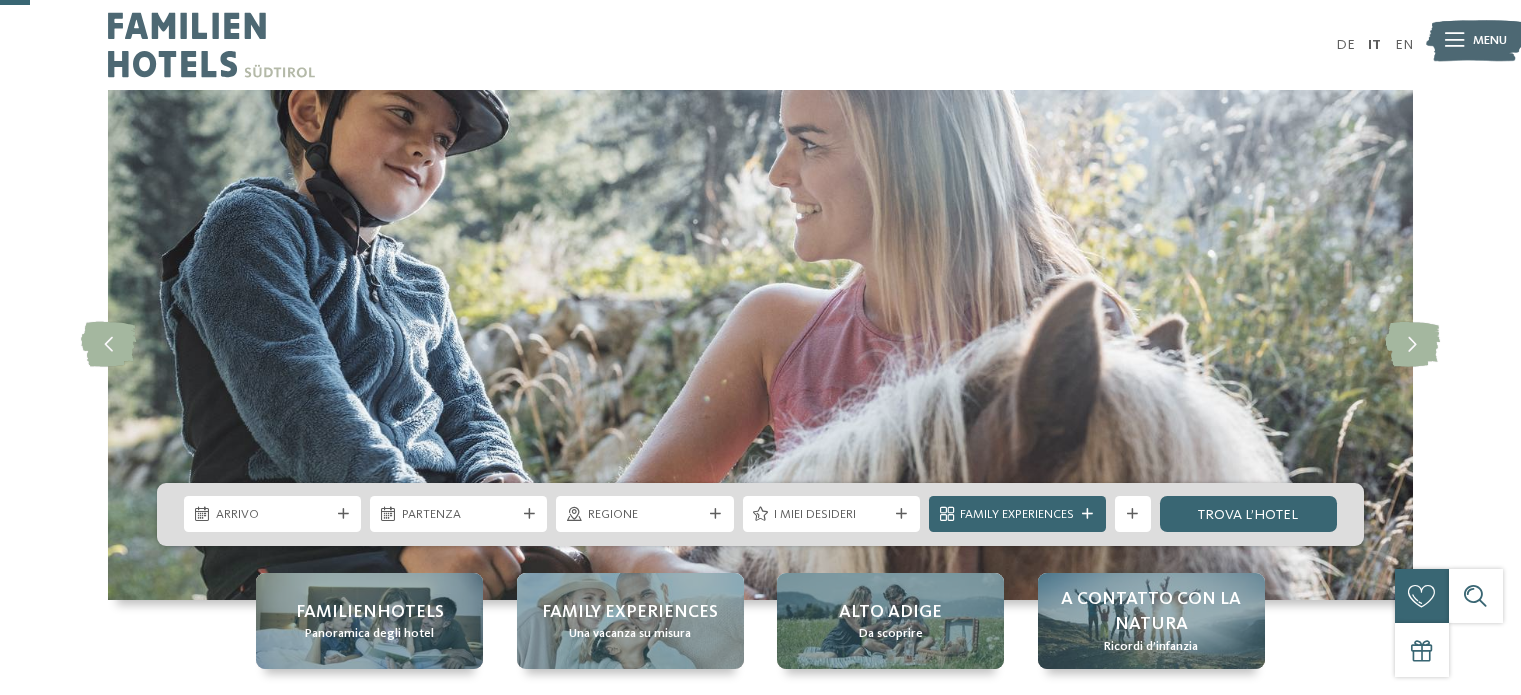 scroll, scrollTop: 106, scrollLeft: 0, axis: vertical 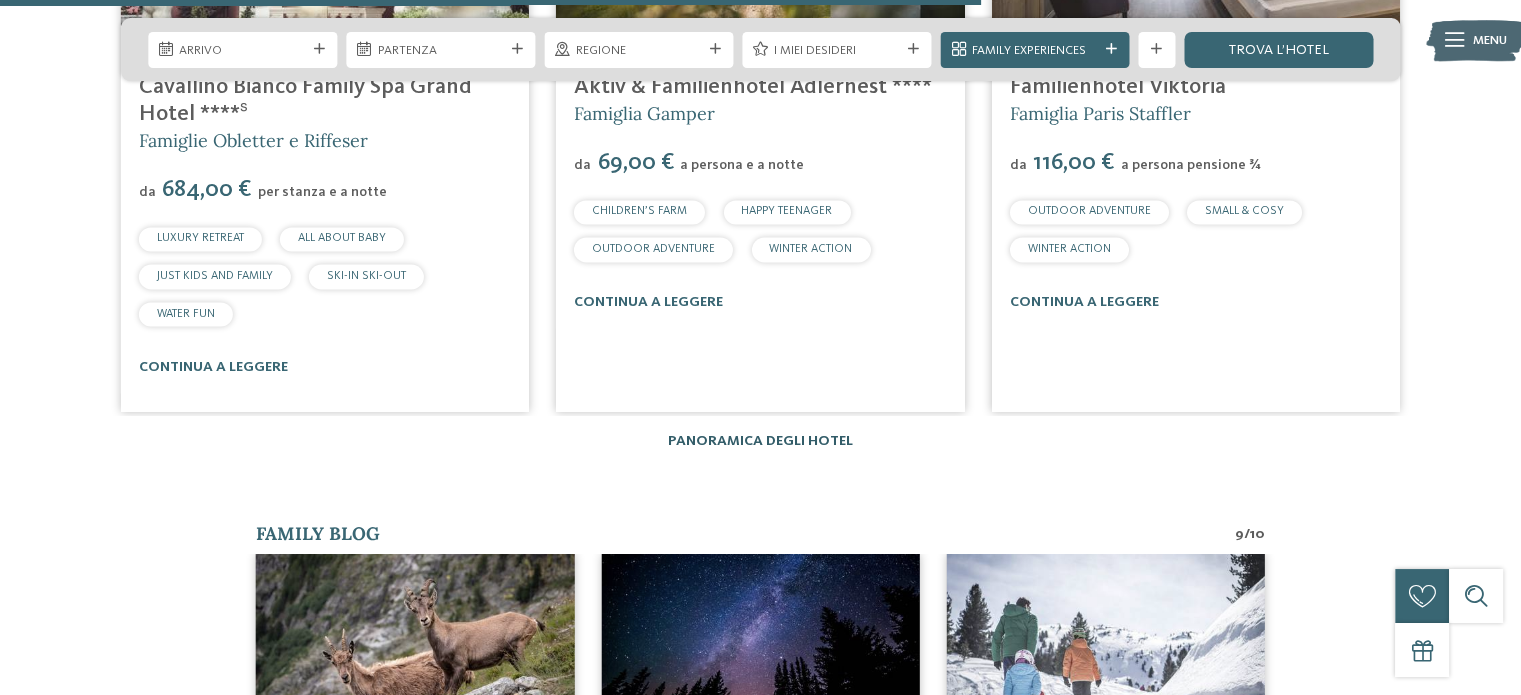 click on "Panoramica degli hotel" at bounding box center [760, 441] 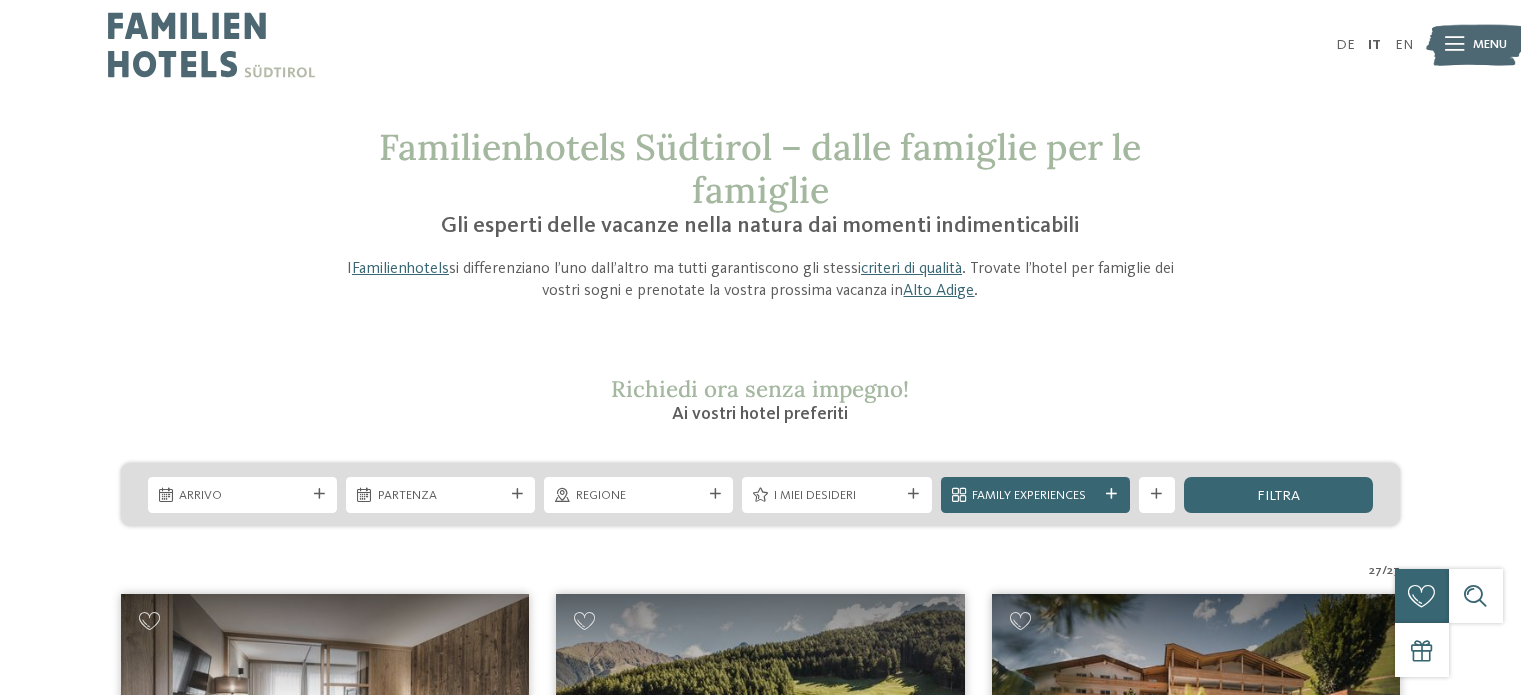 scroll, scrollTop: 0, scrollLeft: 0, axis: both 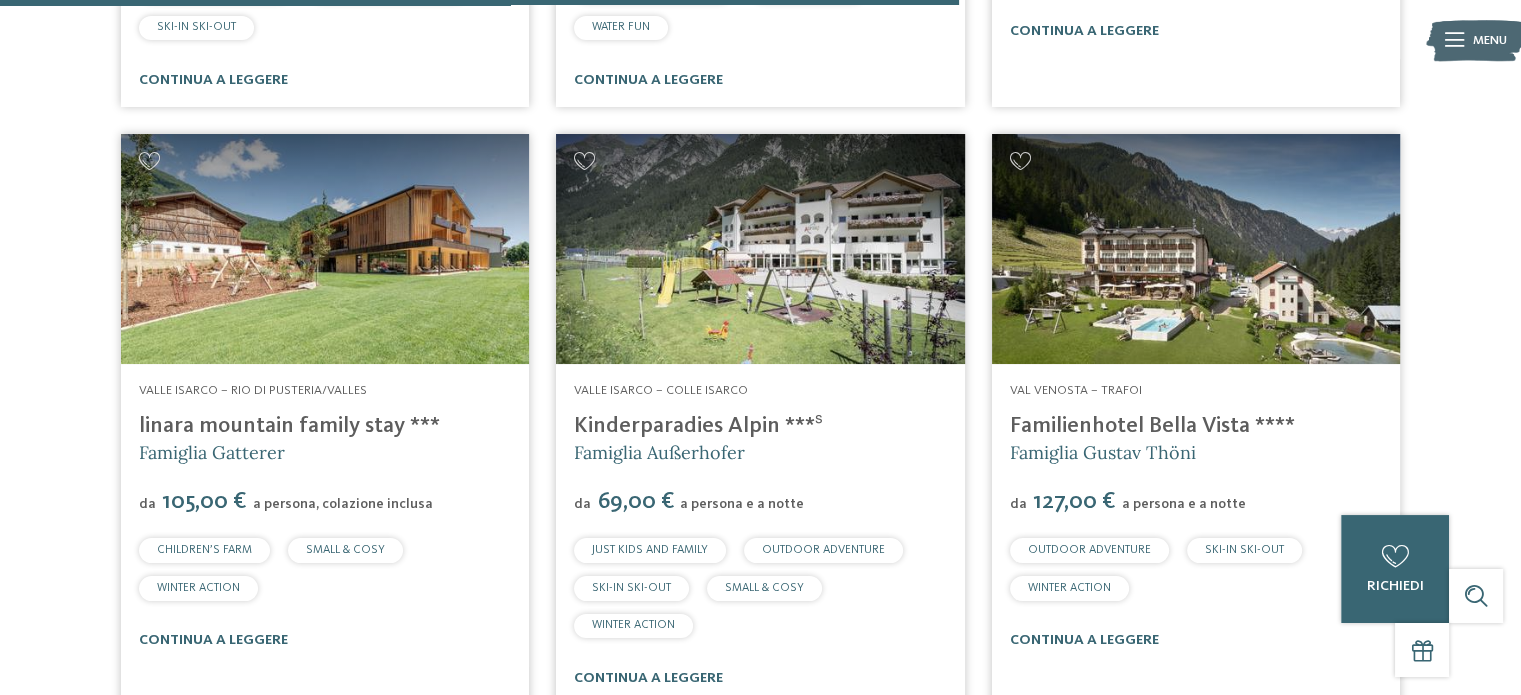 click on "Familienhotel Bella Vista ****" at bounding box center (1152, 426) 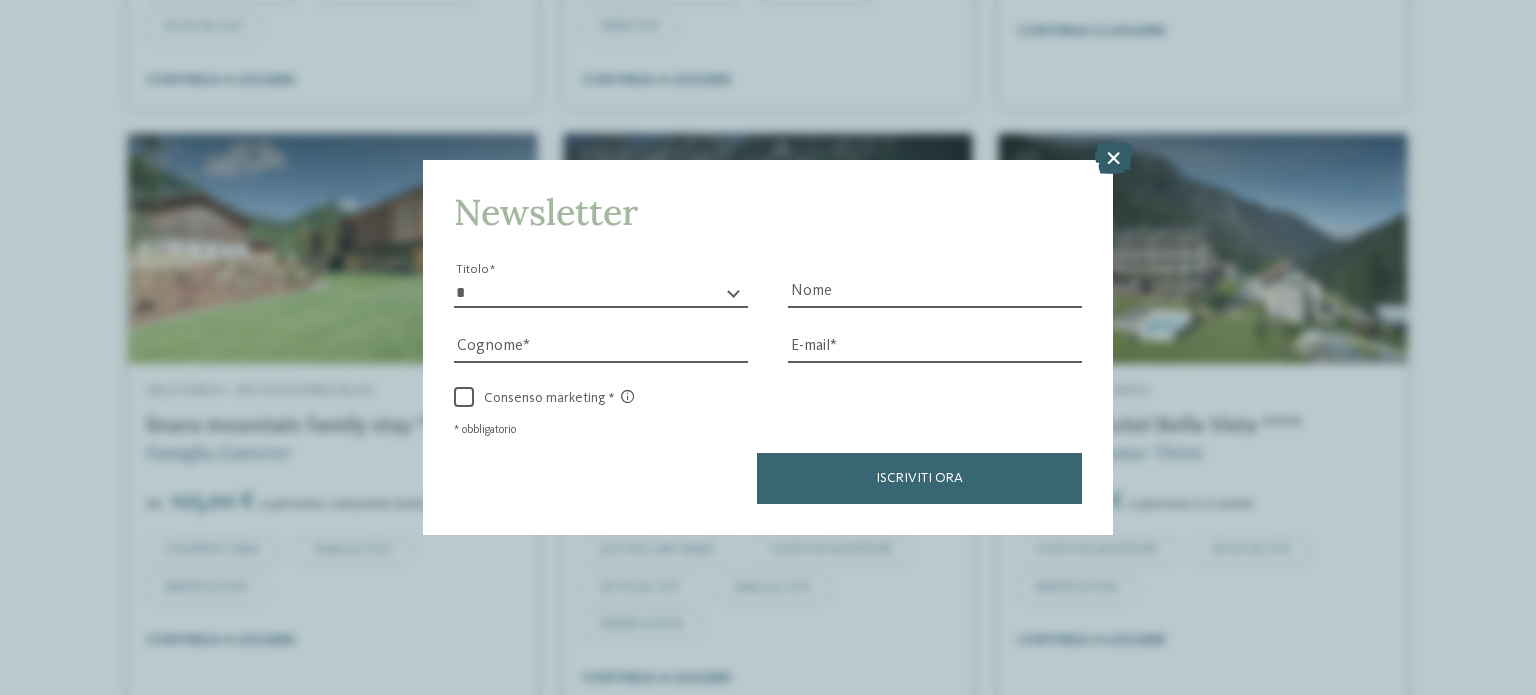 click at bounding box center [1113, 158] 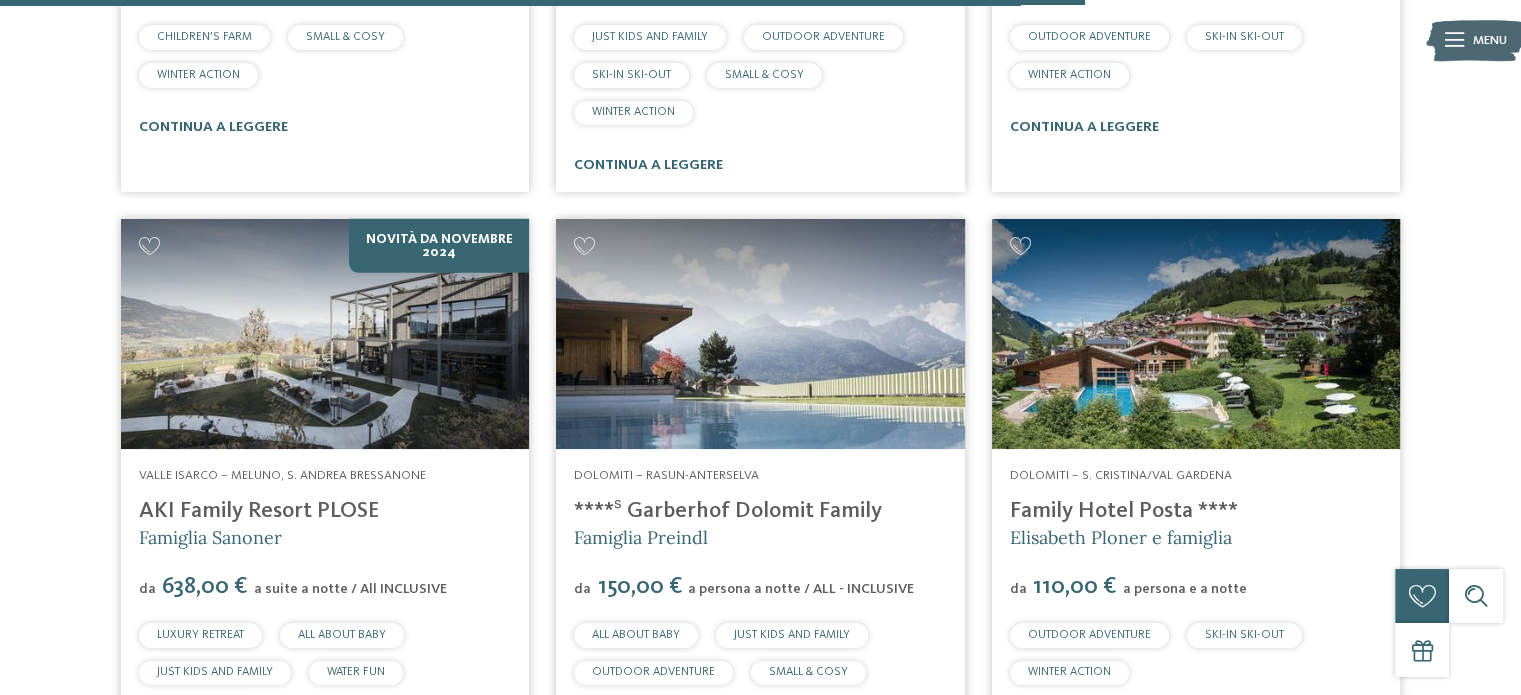 scroll, scrollTop: 4535, scrollLeft: 0, axis: vertical 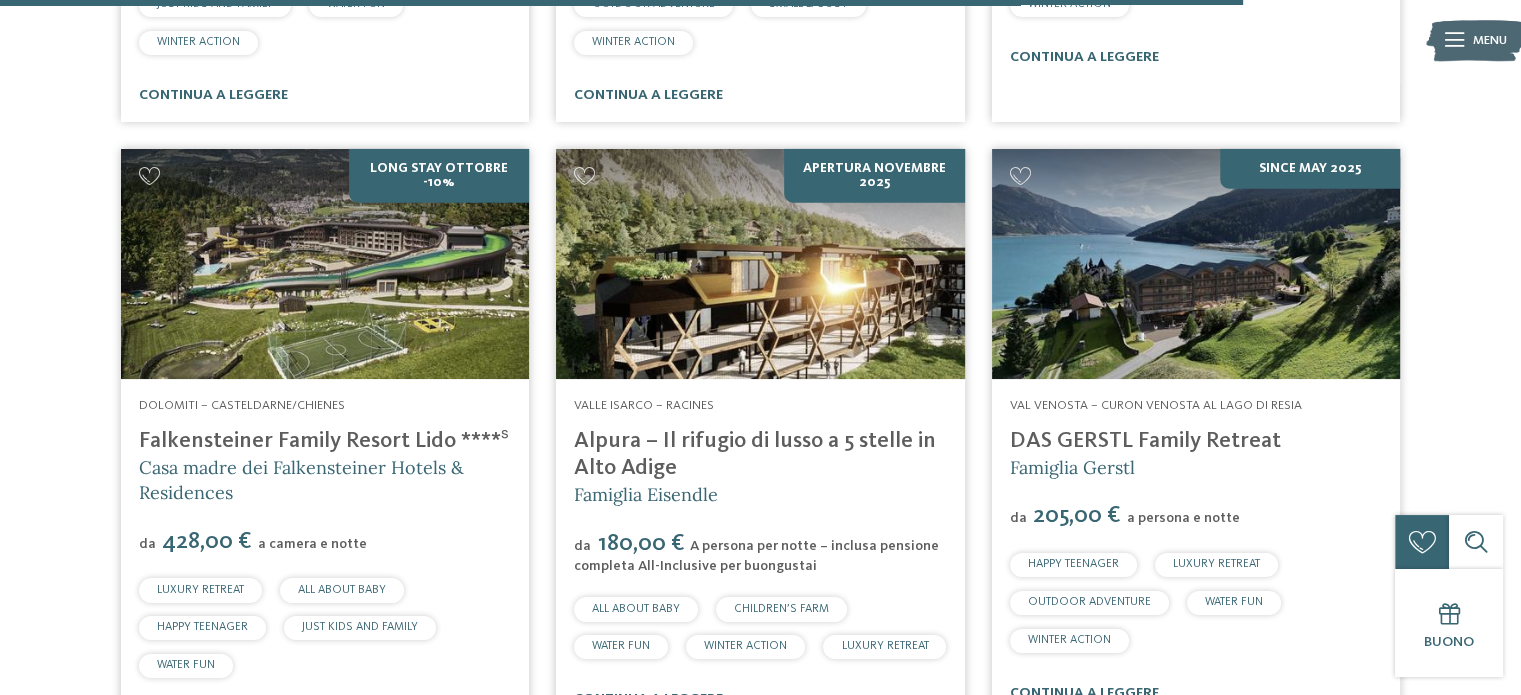 click at bounding box center [760, 264] 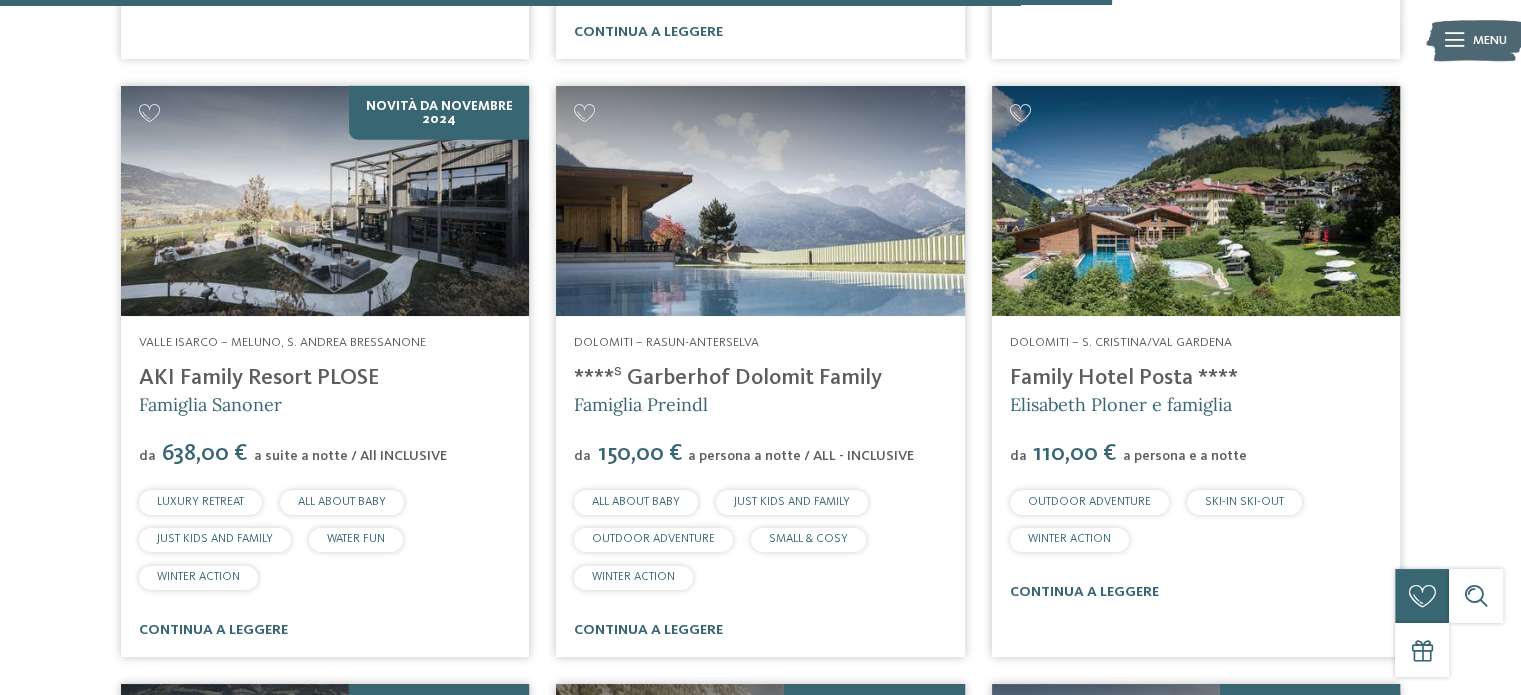 scroll, scrollTop: 4624, scrollLeft: 0, axis: vertical 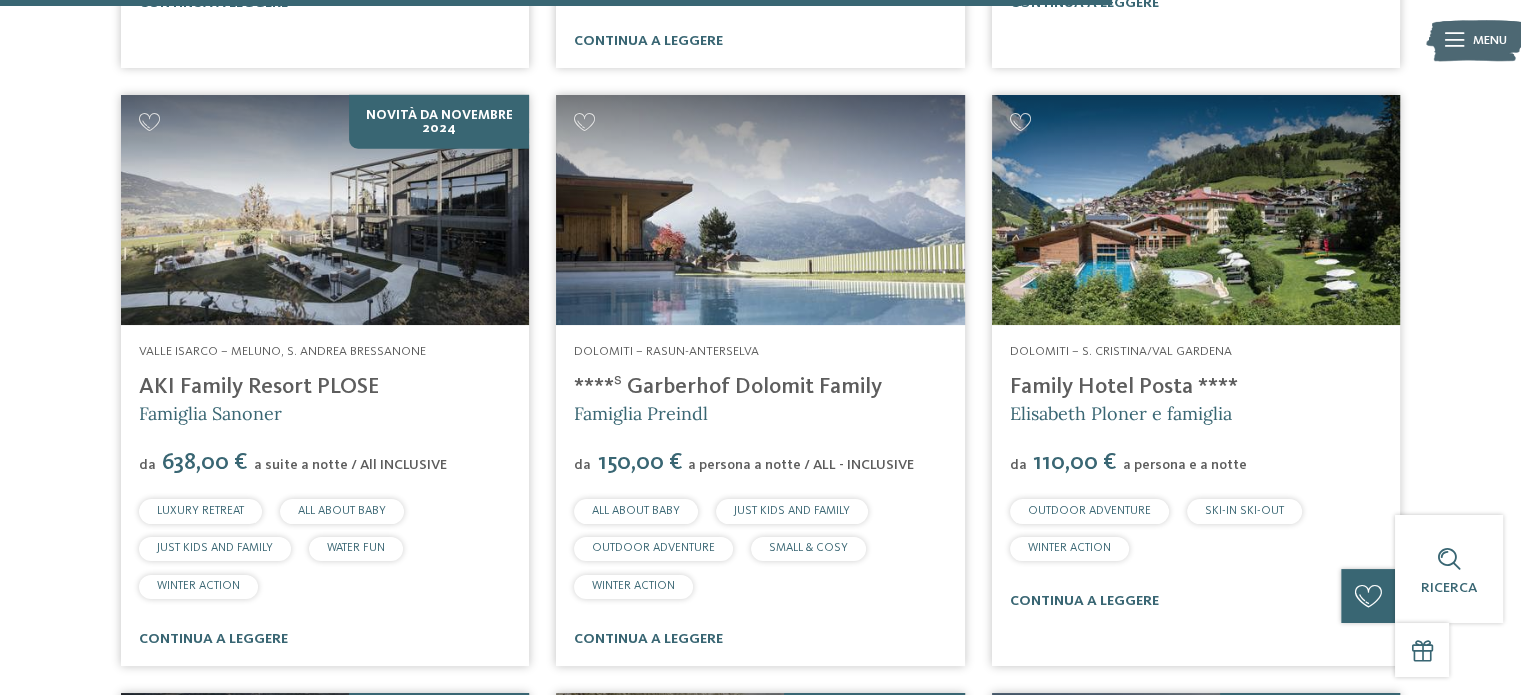 click on "****ˢ Garberhof Dolomit Family" at bounding box center [728, 387] 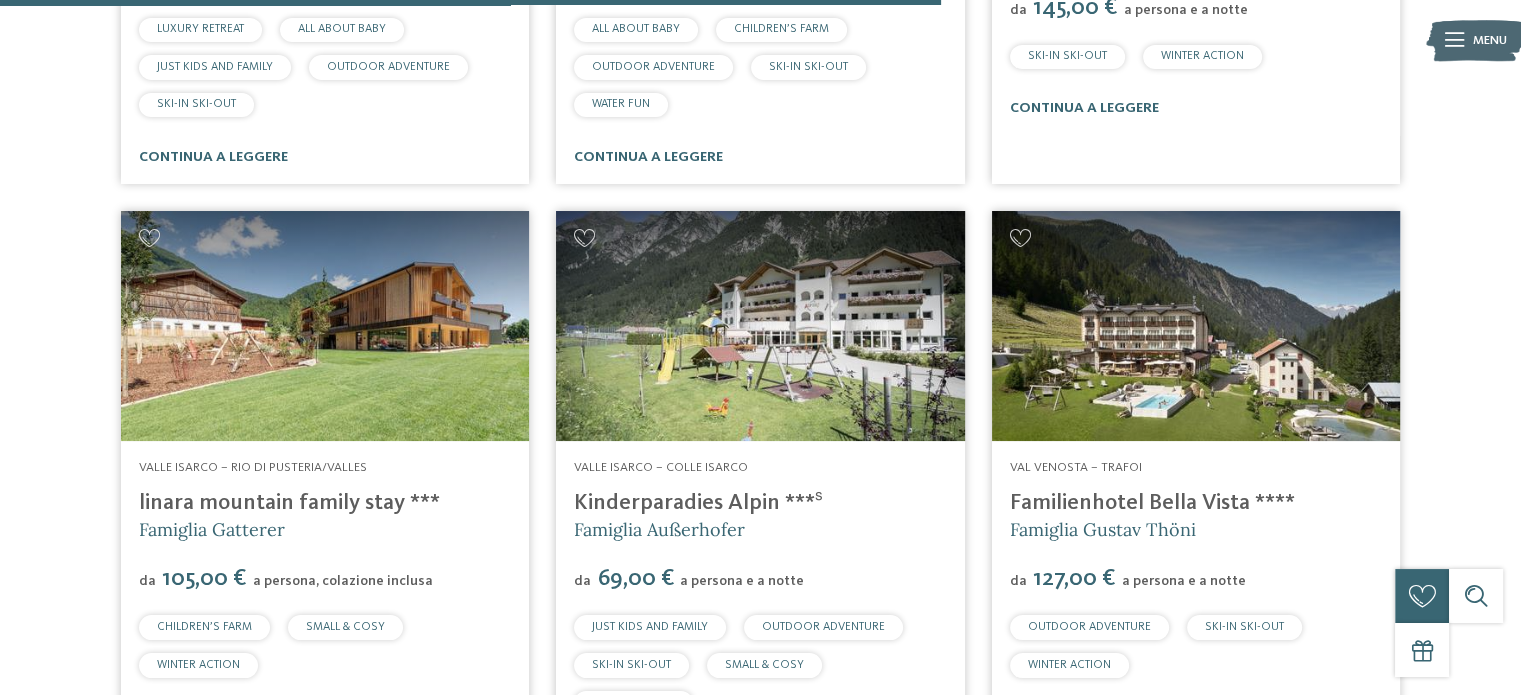 scroll, scrollTop: 3876, scrollLeft: 0, axis: vertical 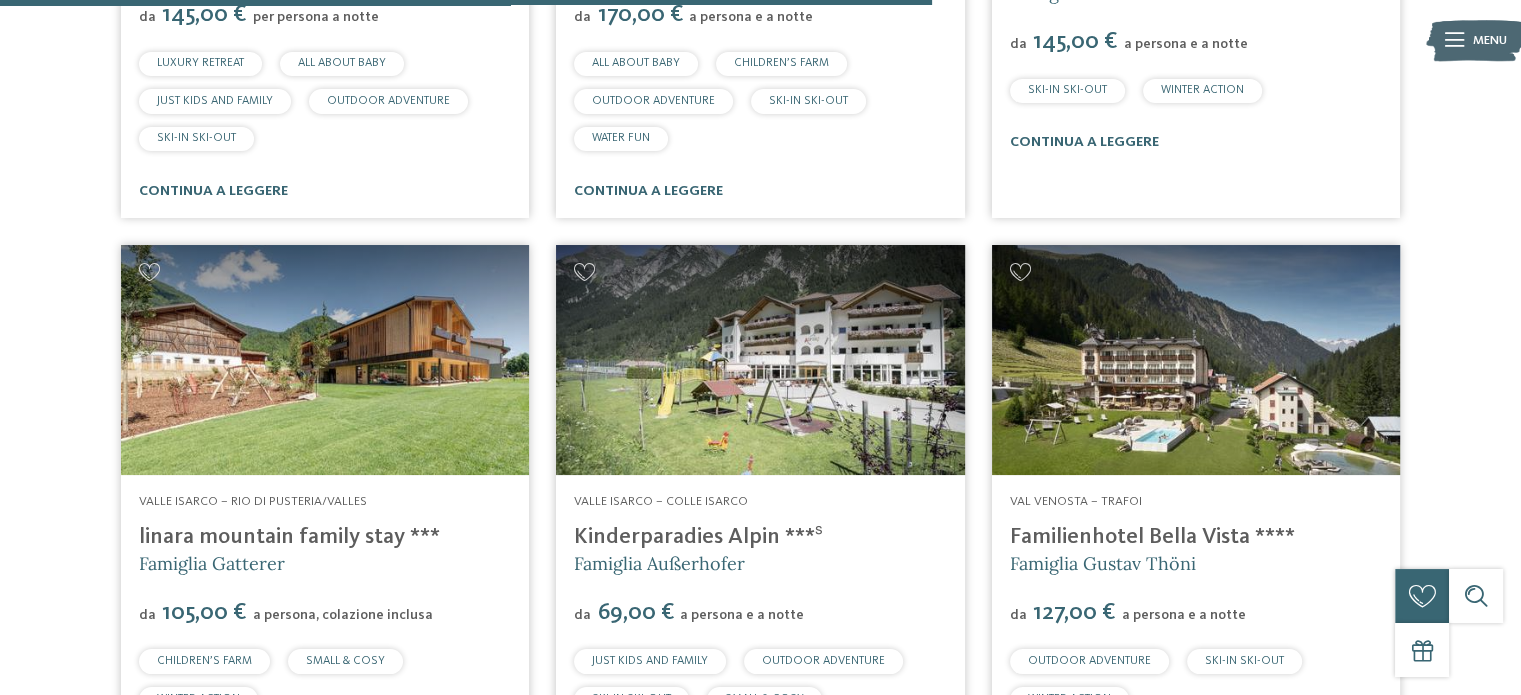 drag, startPoint x: 460, startPoint y: 531, endPoint x: 62, endPoint y: 529, distance: 398.00504 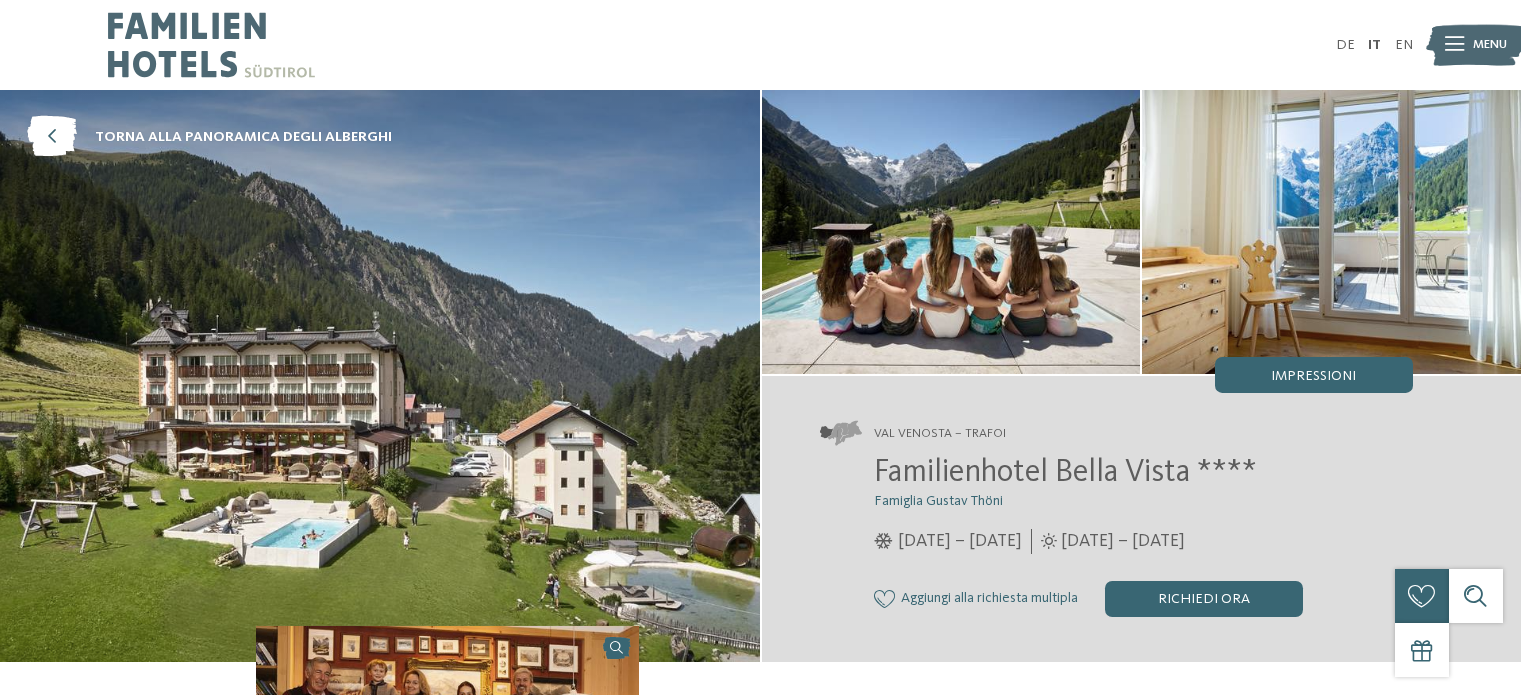 scroll, scrollTop: 0, scrollLeft: 0, axis: both 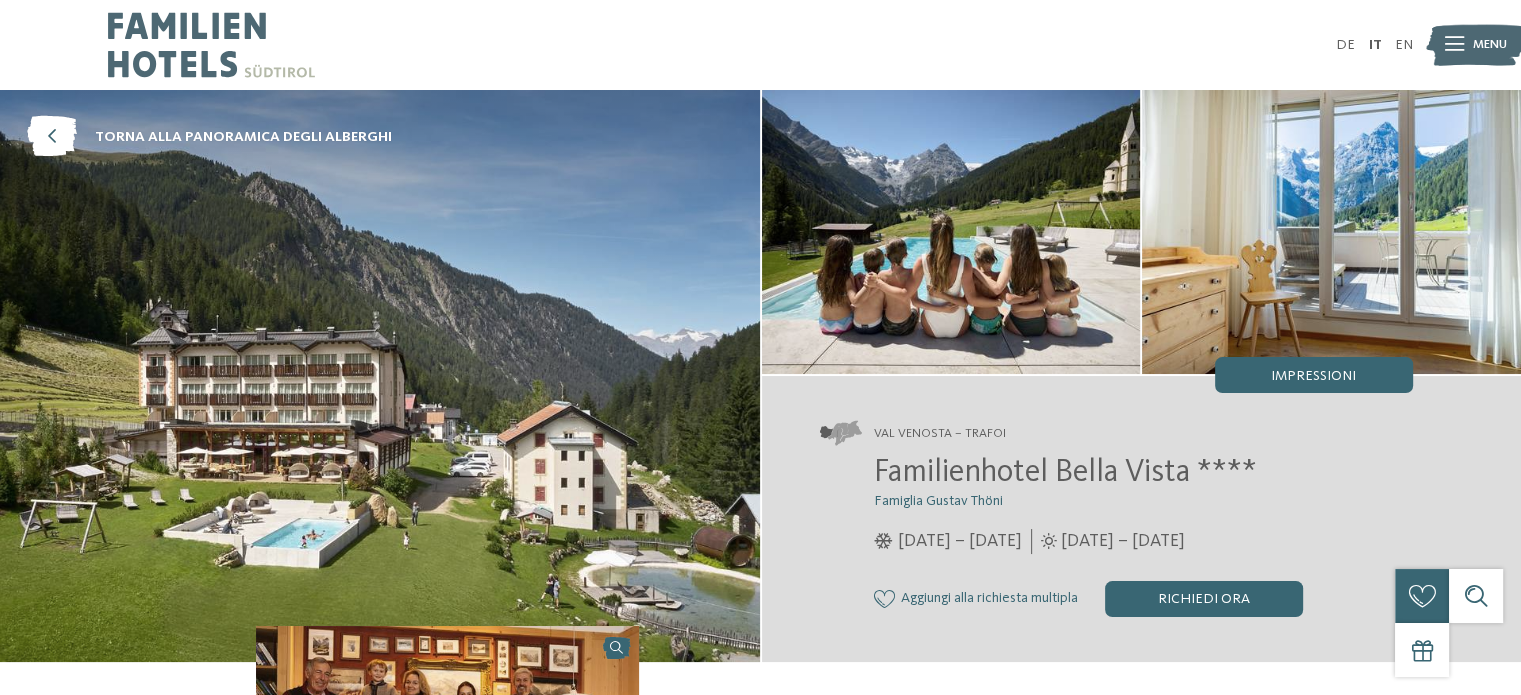 click at bounding box center (380, 376) 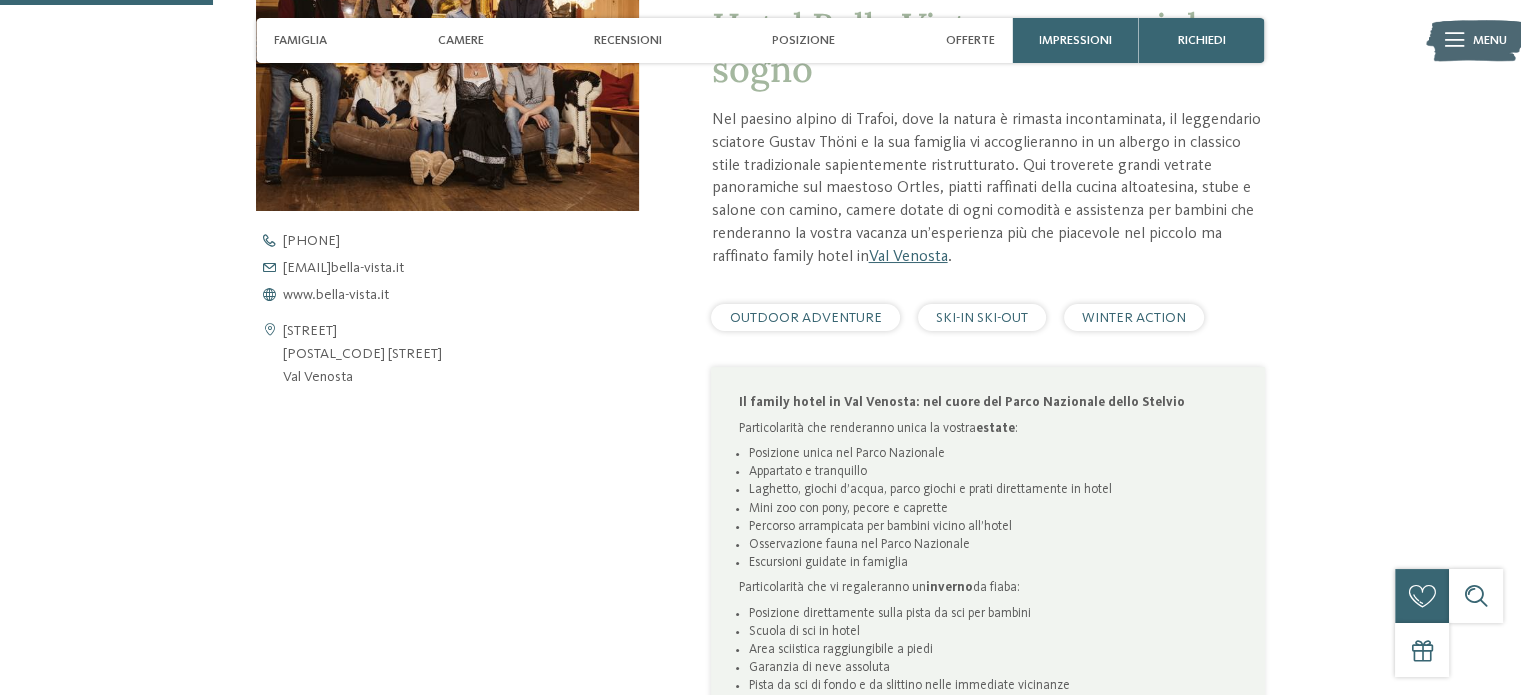 scroll, scrollTop: 695, scrollLeft: 0, axis: vertical 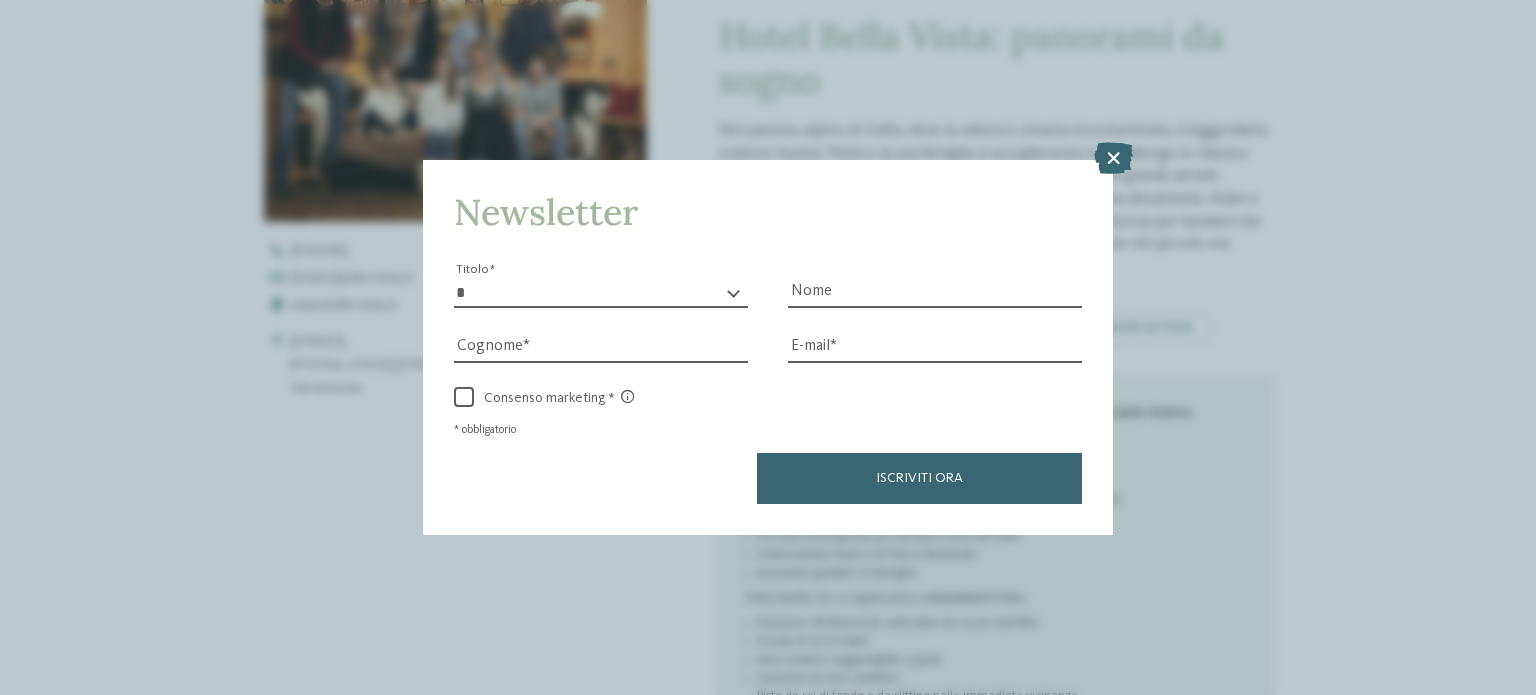 drag, startPoint x: 1531, startPoint y: 67, endPoint x: 1535, endPoint y: 145, distance: 78.10249 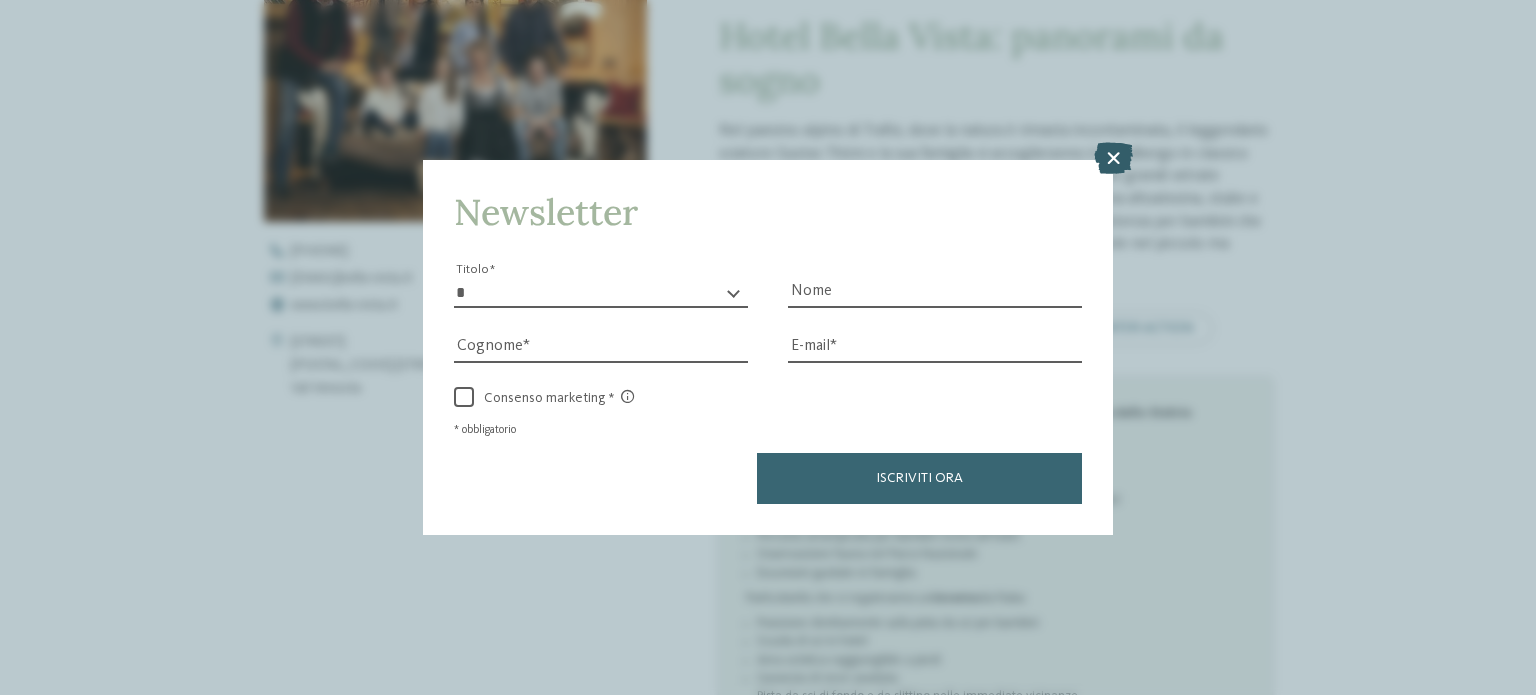 click at bounding box center [1113, 158] 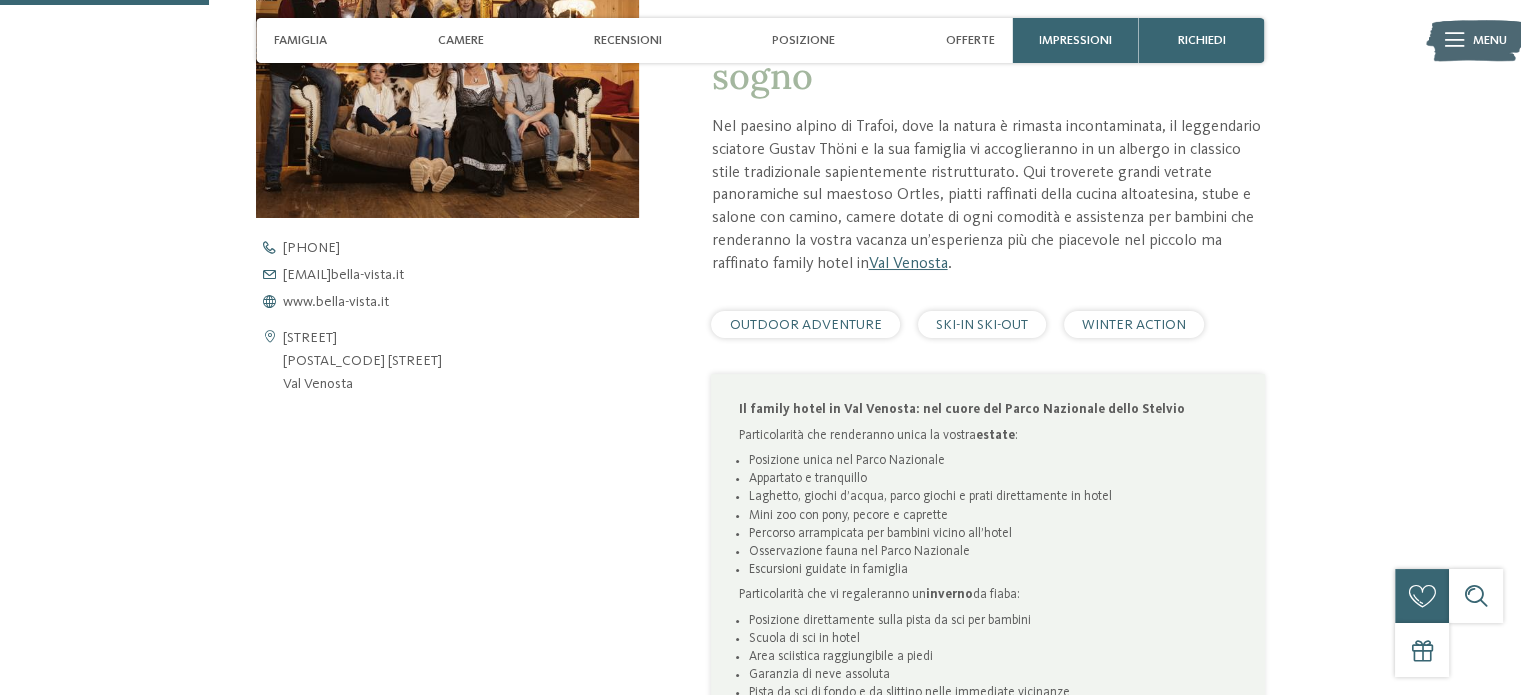 scroll, scrollTop: 87, scrollLeft: 0, axis: vertical 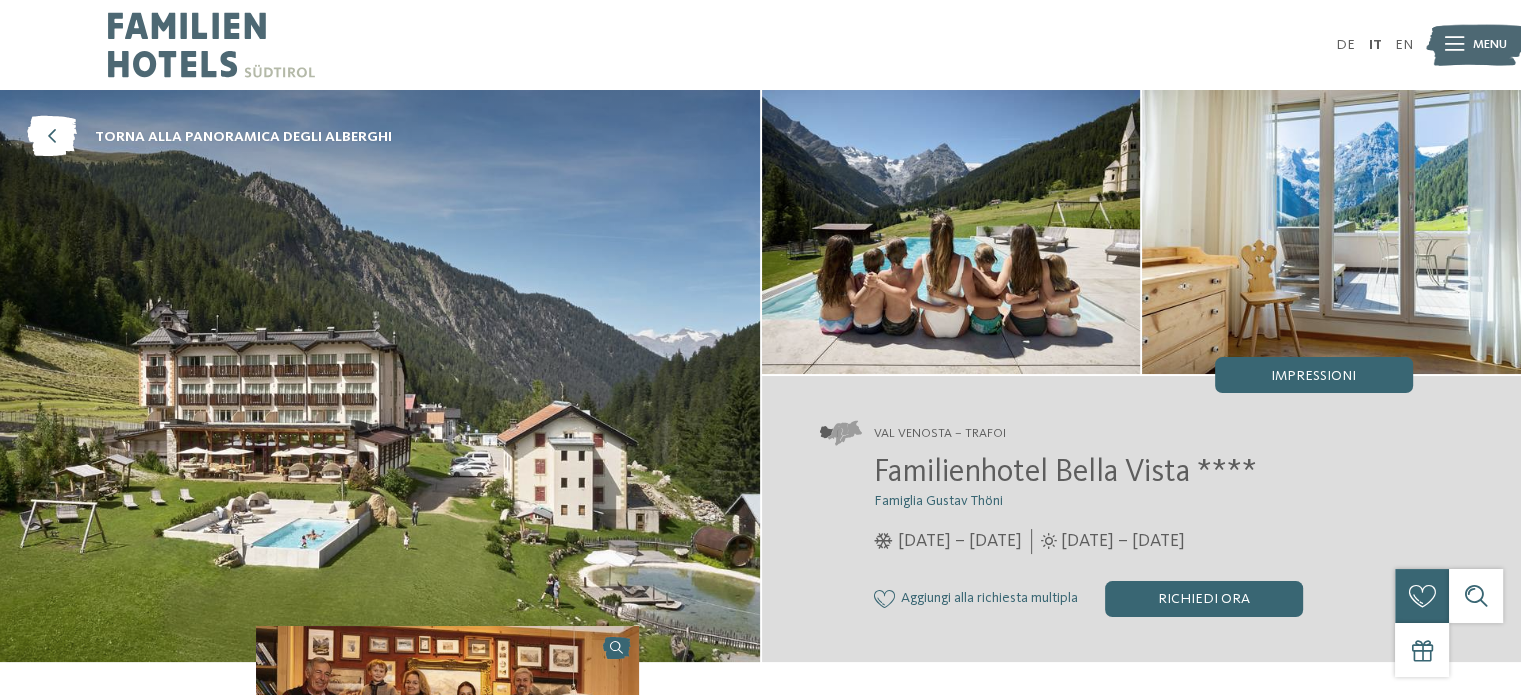 click at bounding box center (380, 376) 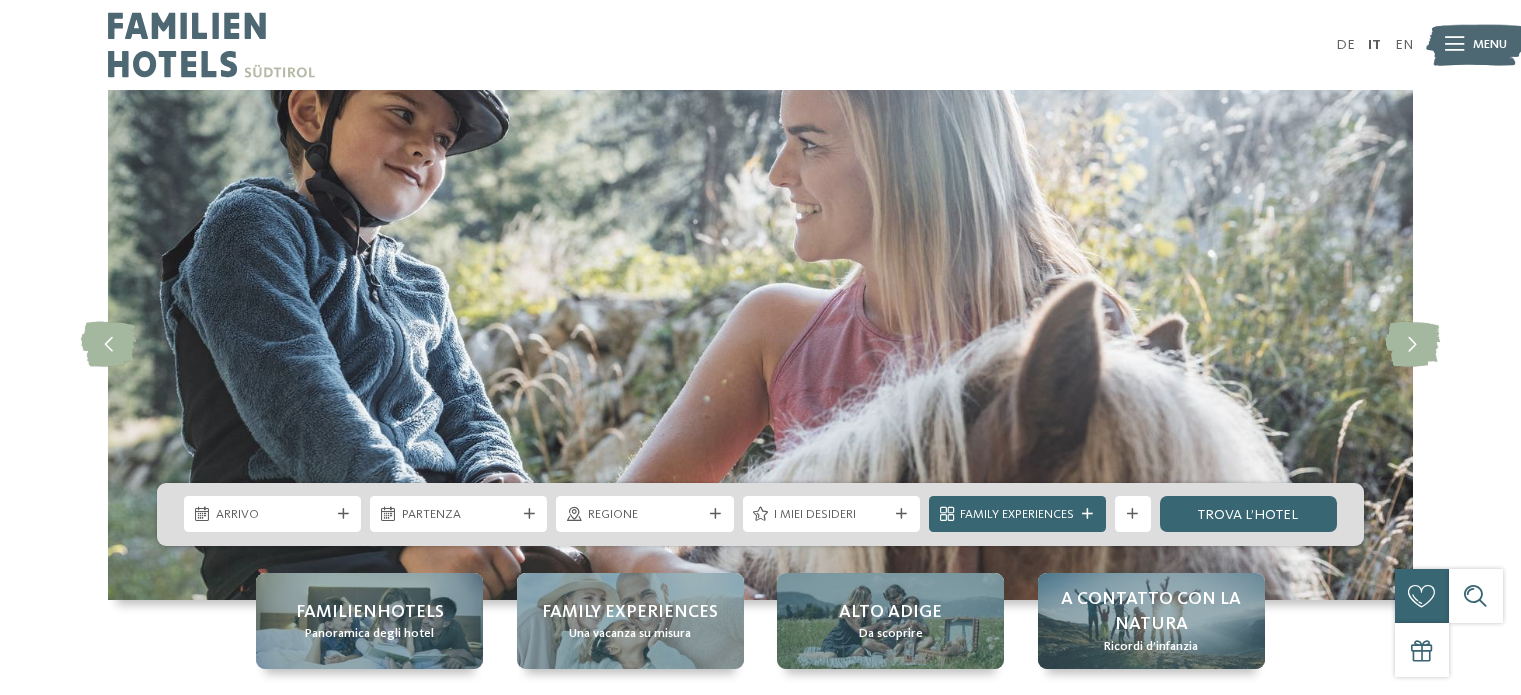 scroll, scrollTop: 0, scrollLeft: 0, axis: both 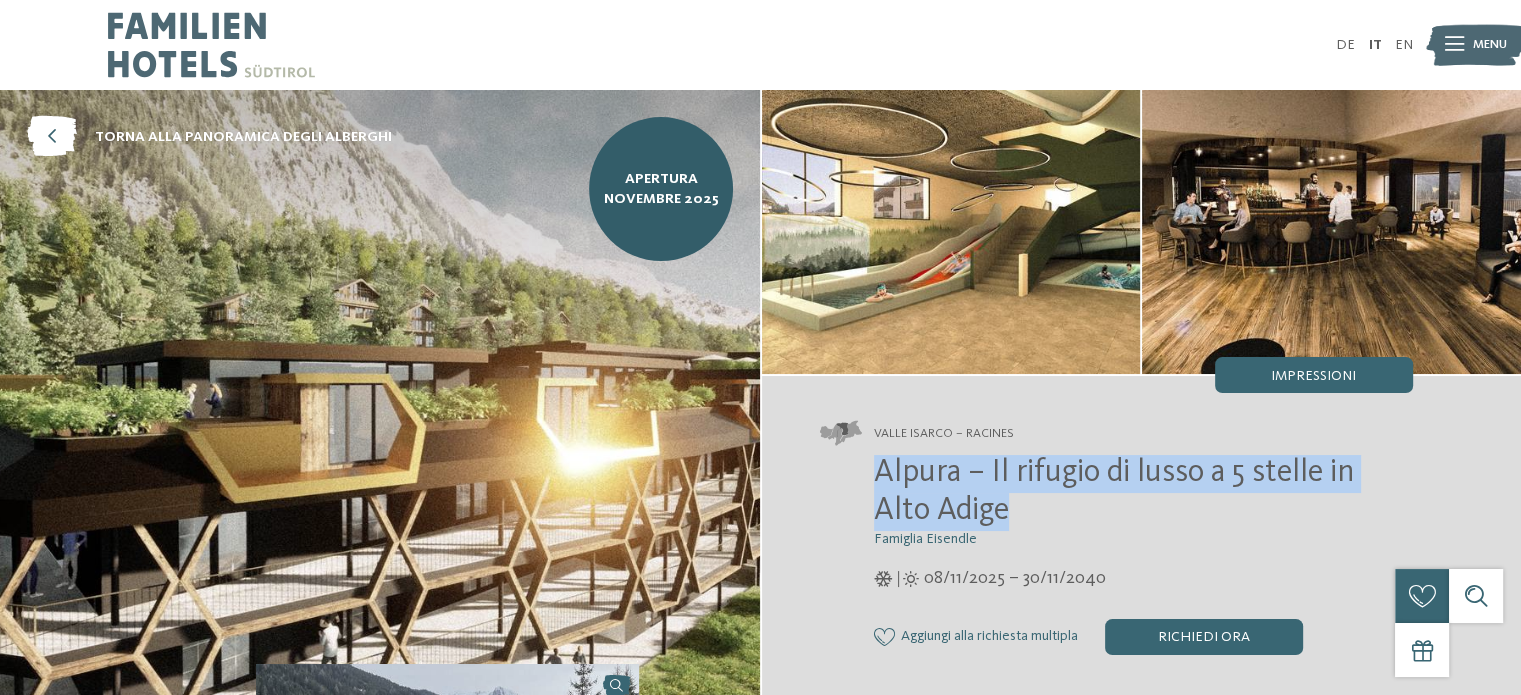 drag, startPoint x: 878, startPoint y: 479, endPoint x: 1012, endPoint y: 506, distance: 136.69308 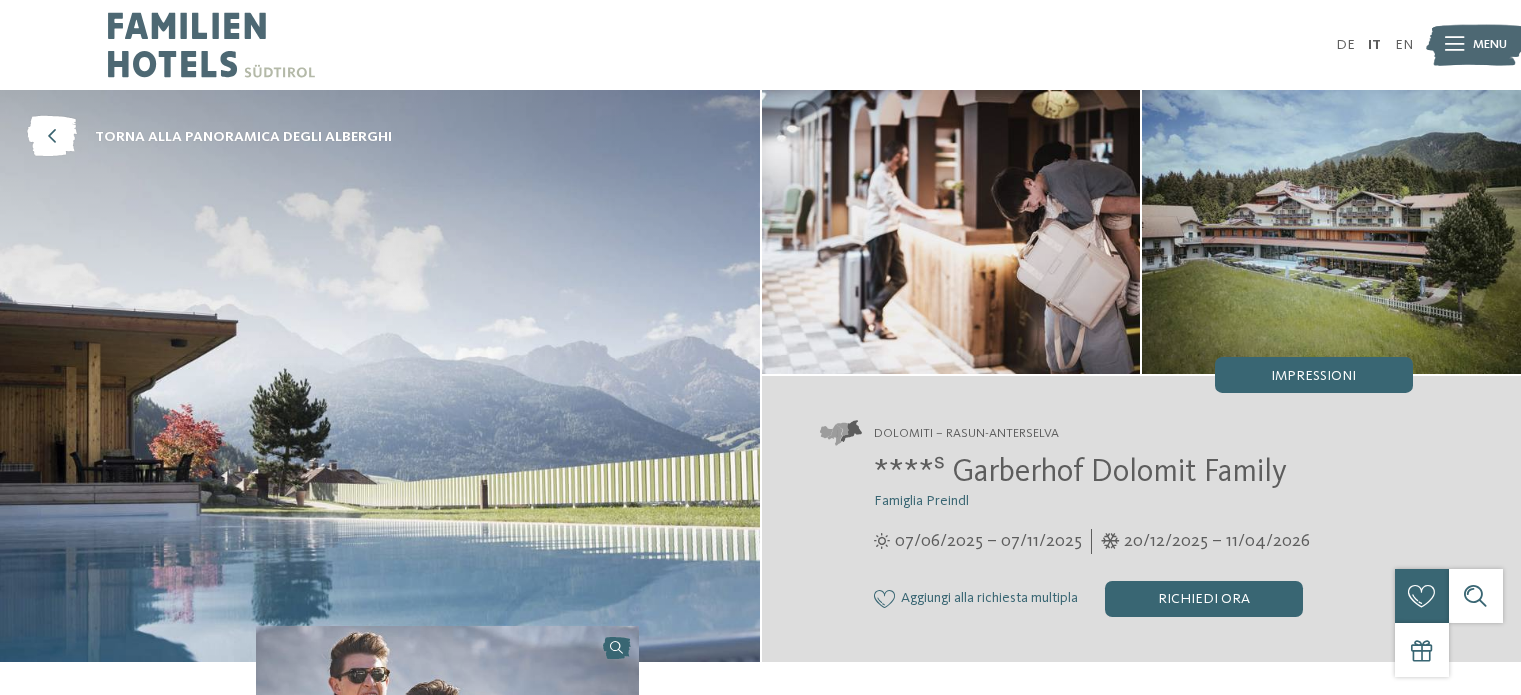 scroll, scrollTop: 0, scrollLeft: 0, axis: both 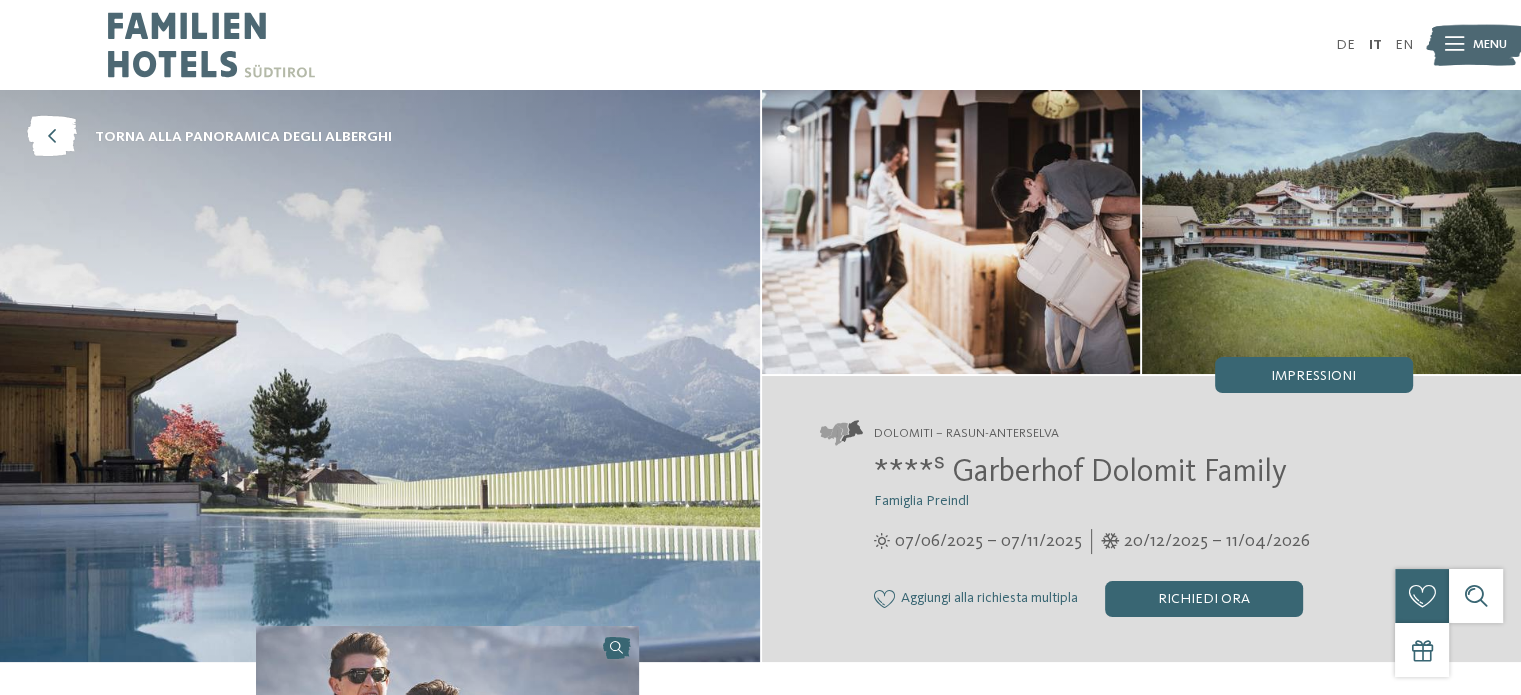 click at bounding box center (1331, 232) 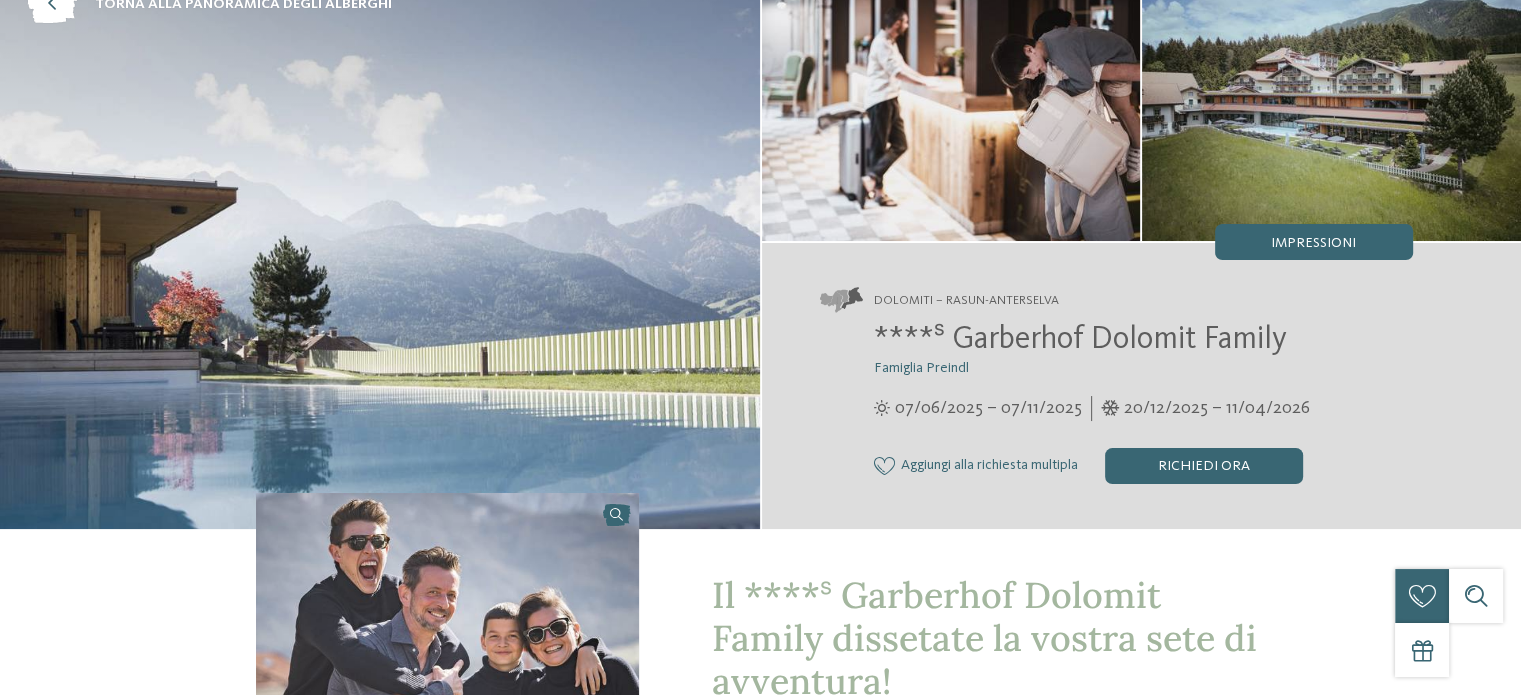 scroll, scrollTop: 0, scrollLeft: 0, axis: both 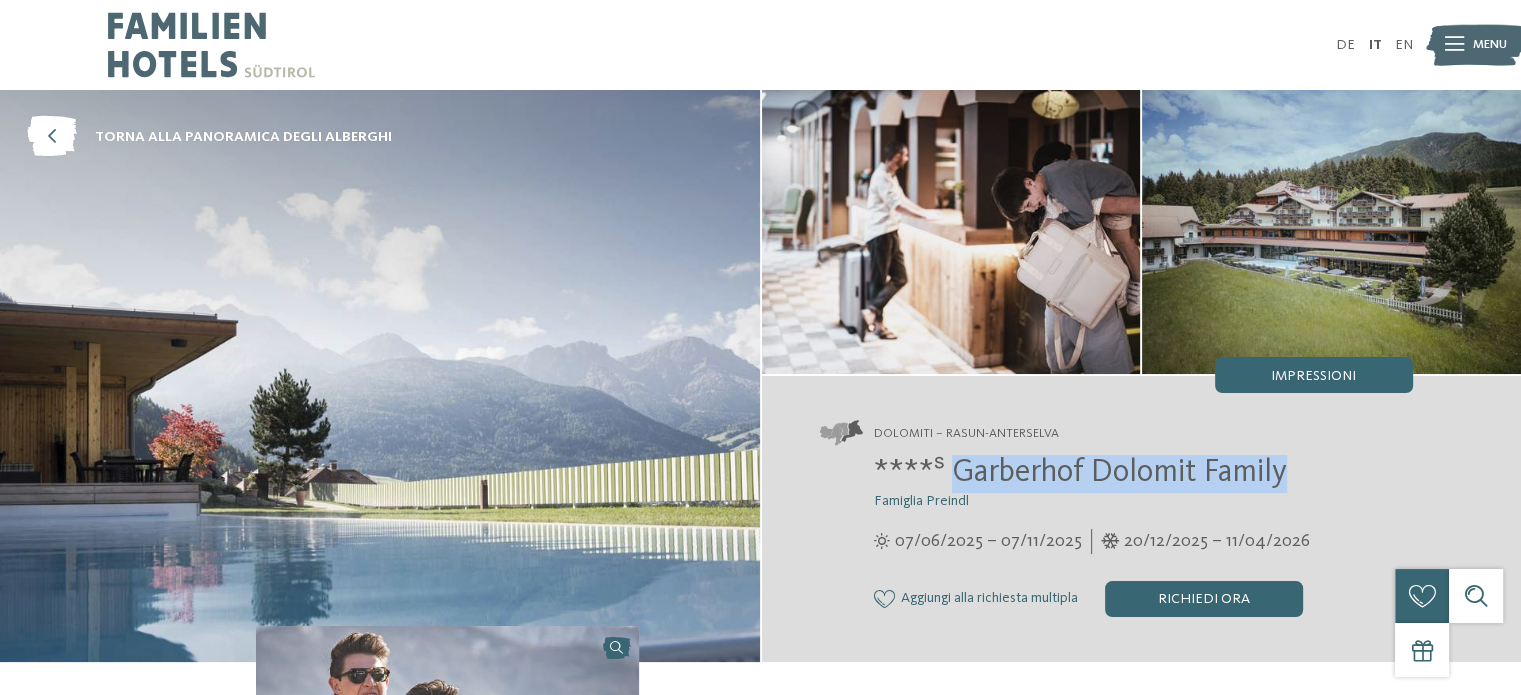 drag, startPoint x: 1308, startPoint y: 482, endPoint x: 956, endPoint y: 463, distance: 352.51242 